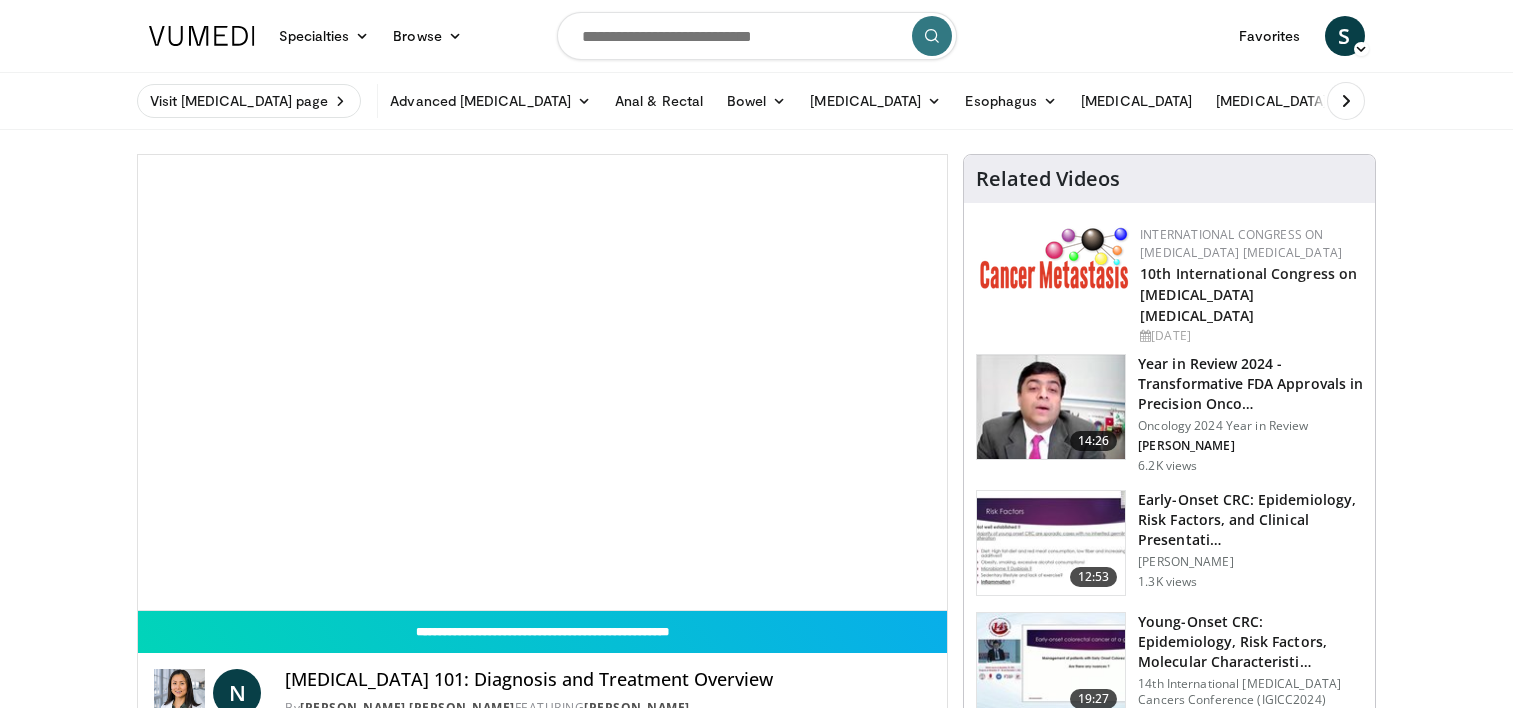 scroll, scrollTop: 0, scrollLeft: 0, axis: both 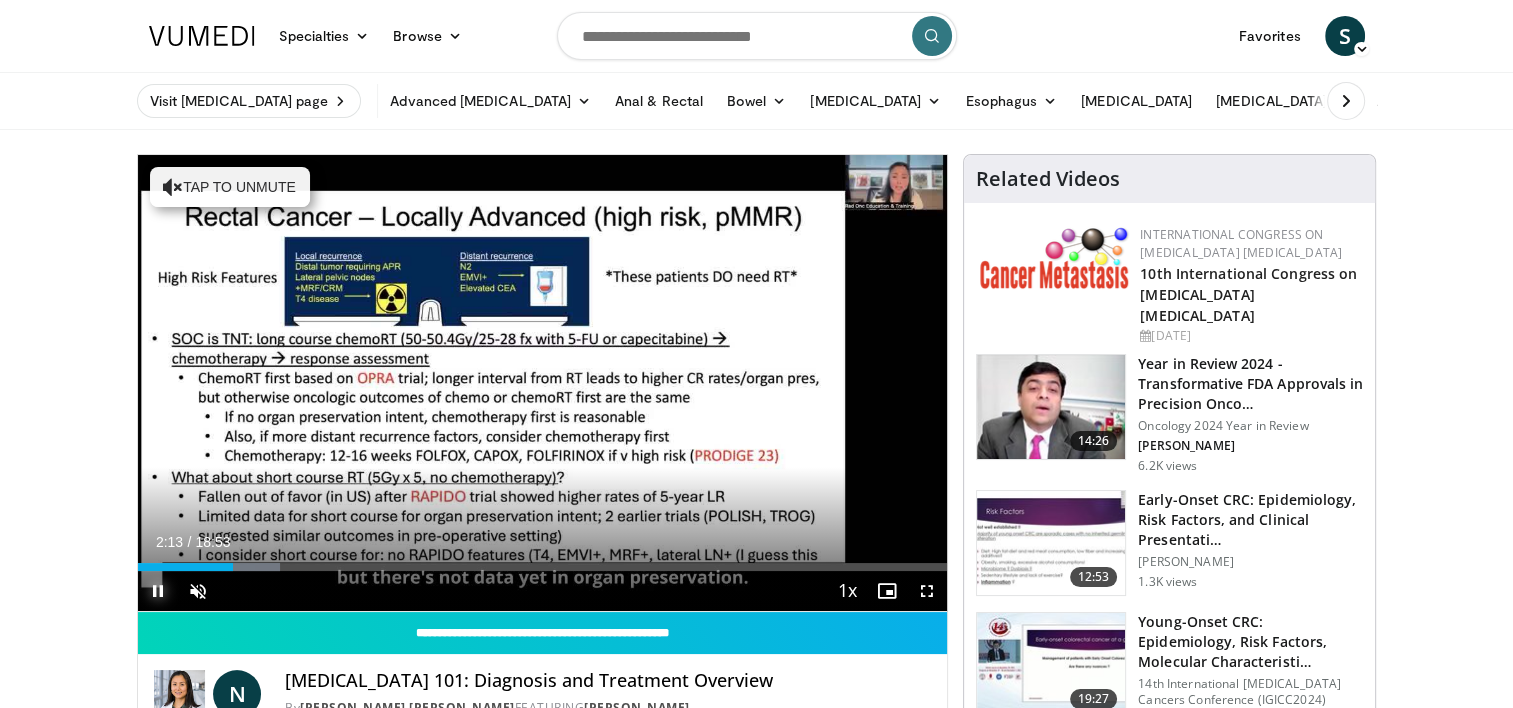 click at bounding box center [158, 591] 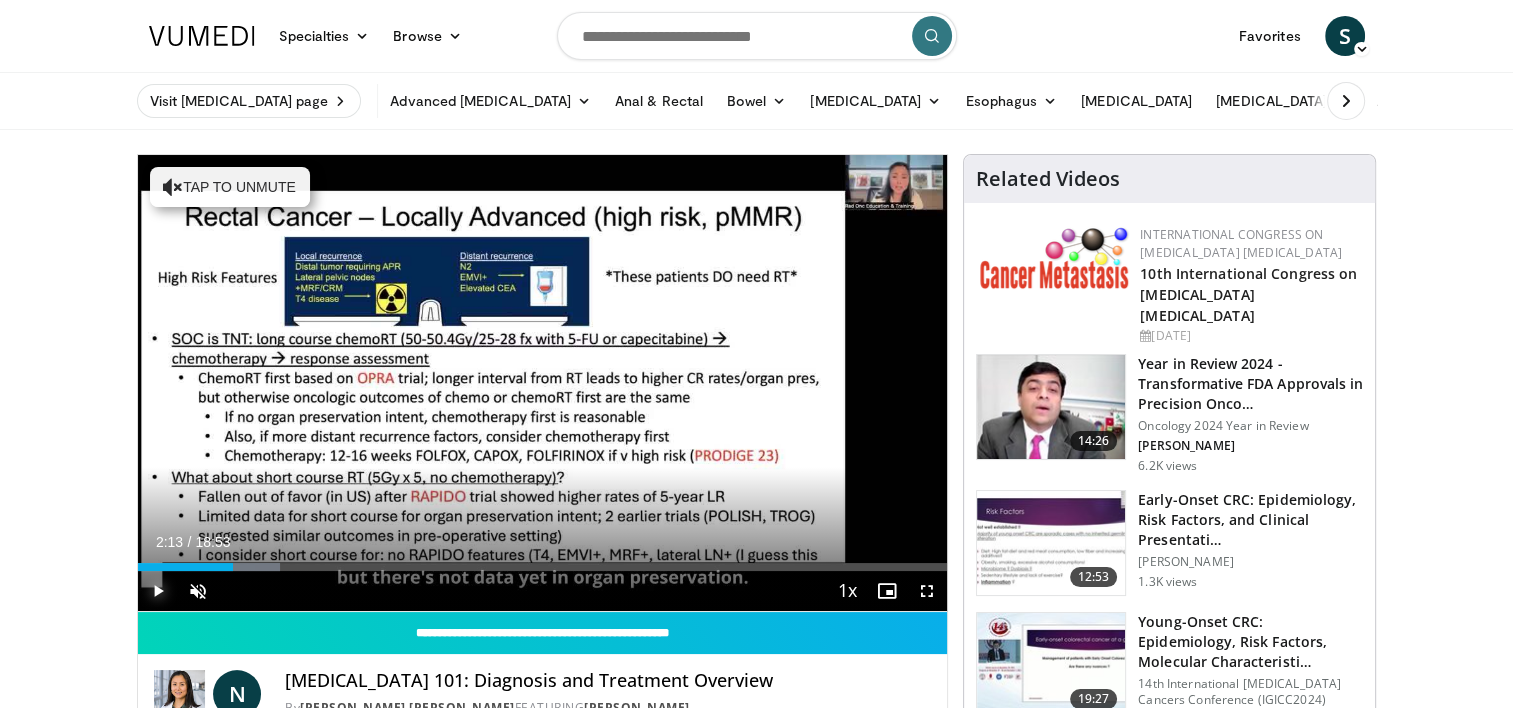 click at bounding box center [158, 591] 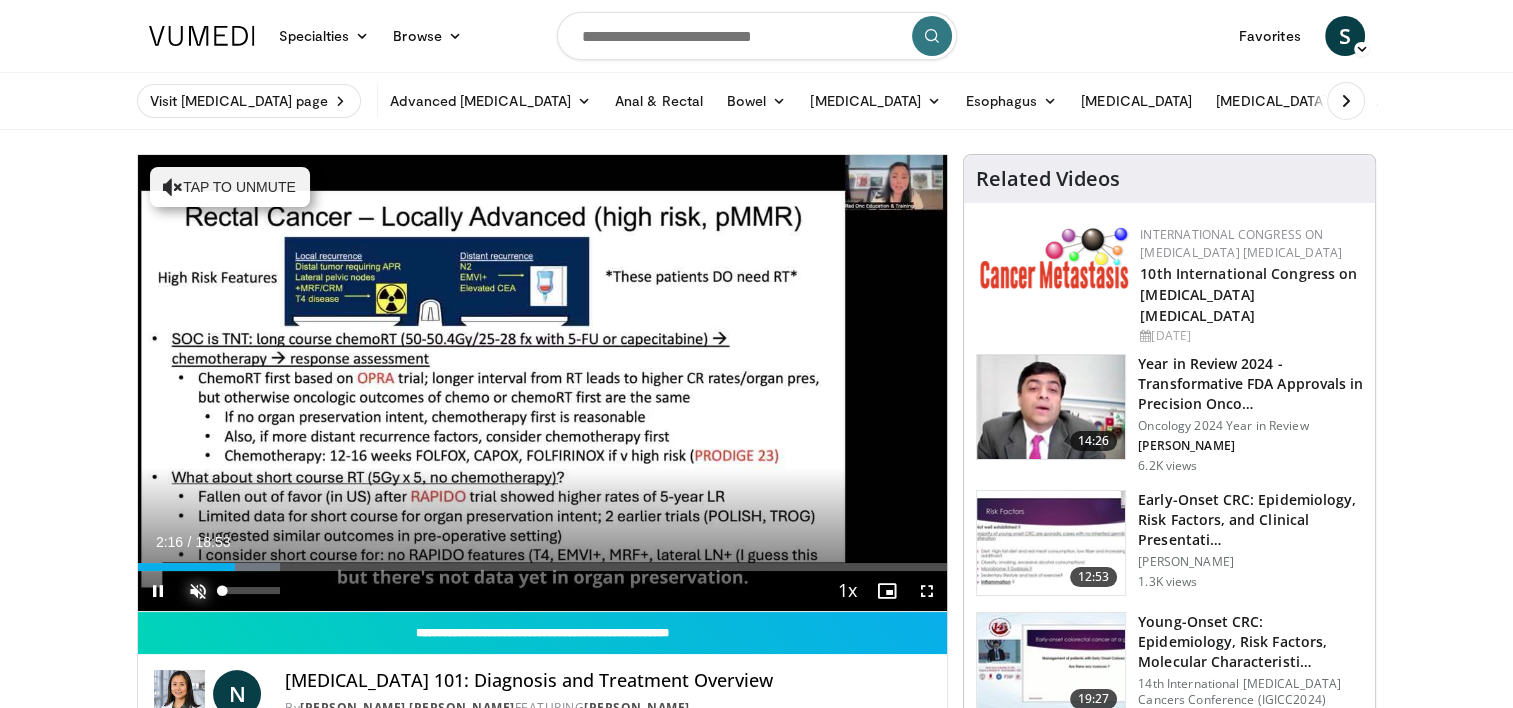 click at bounding box center [198, 591] 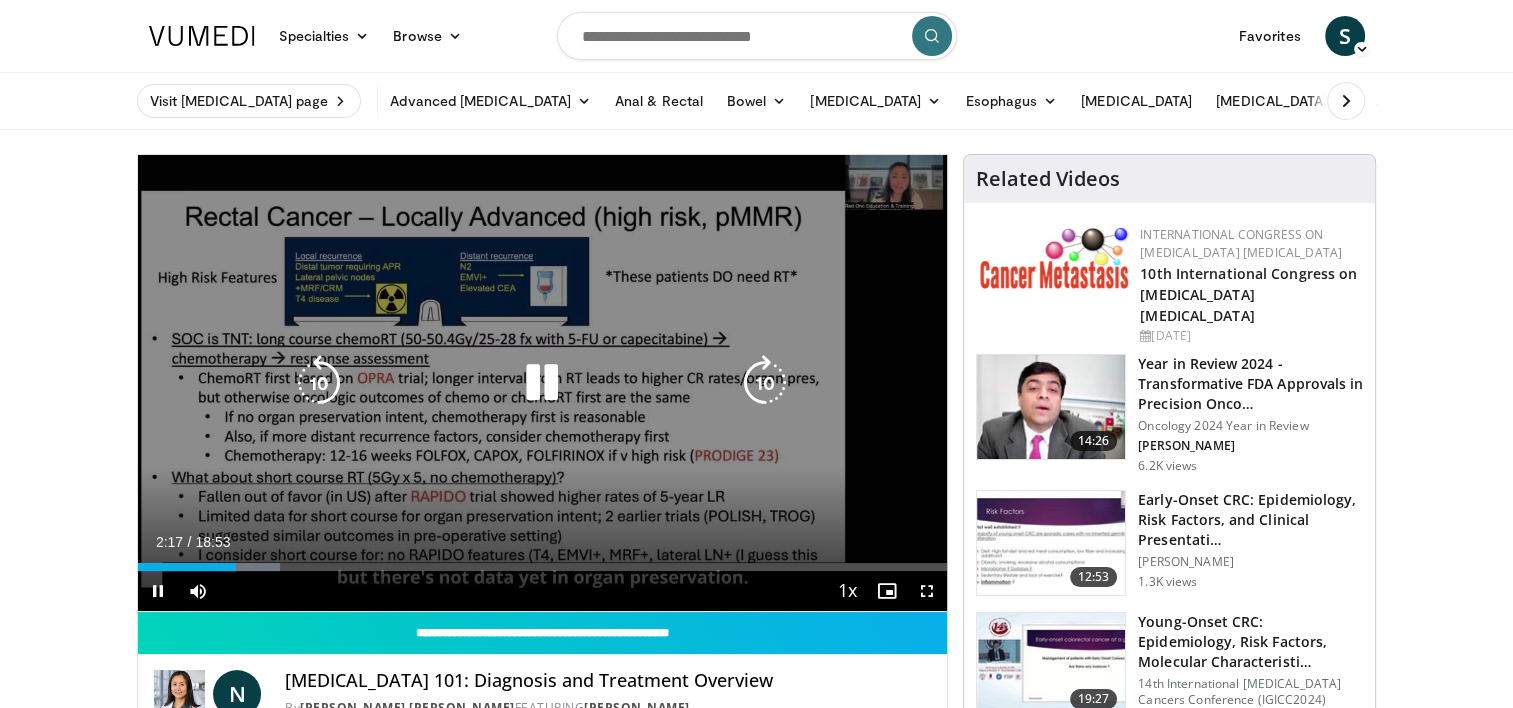 click at bounding box center (319, 383) 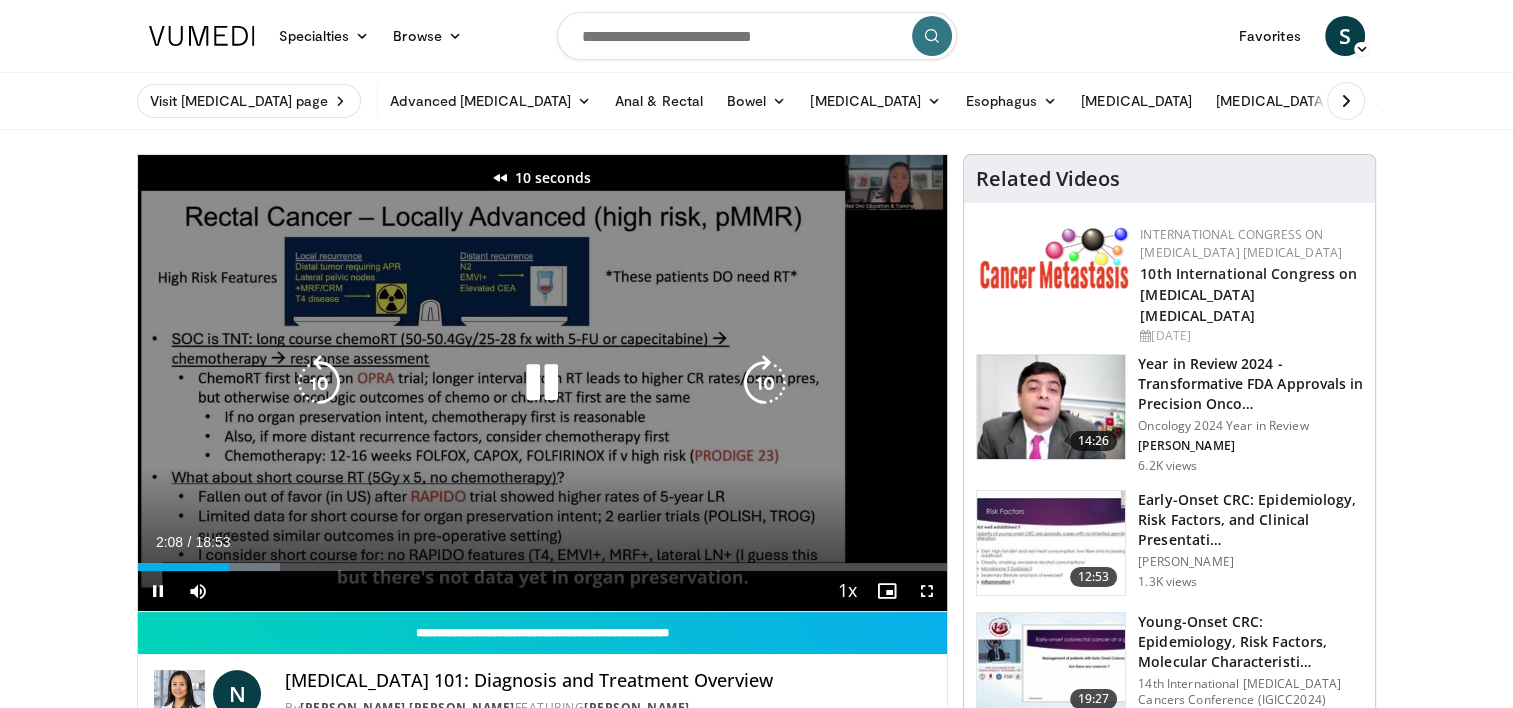 click at bounding box center (319, 383) 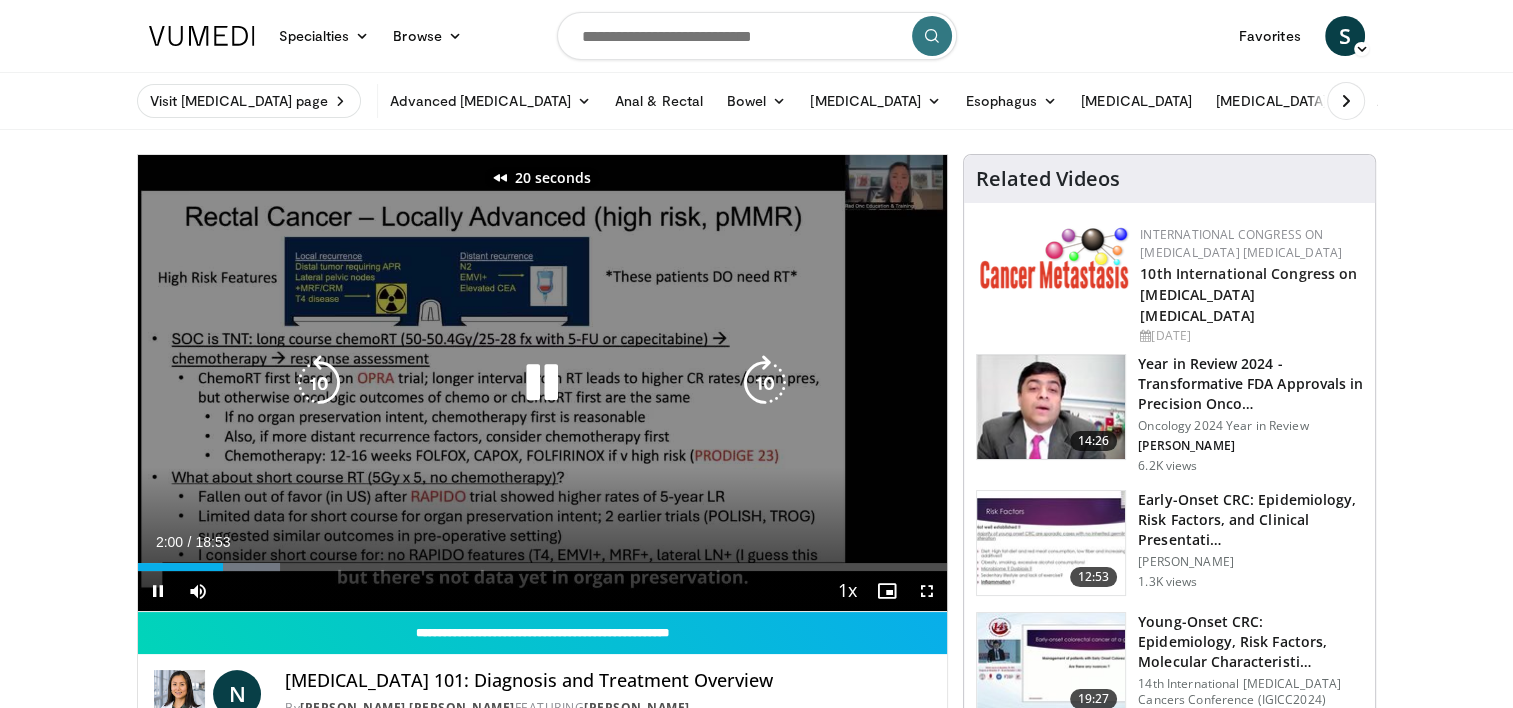 click at bounding box center (319, 383) 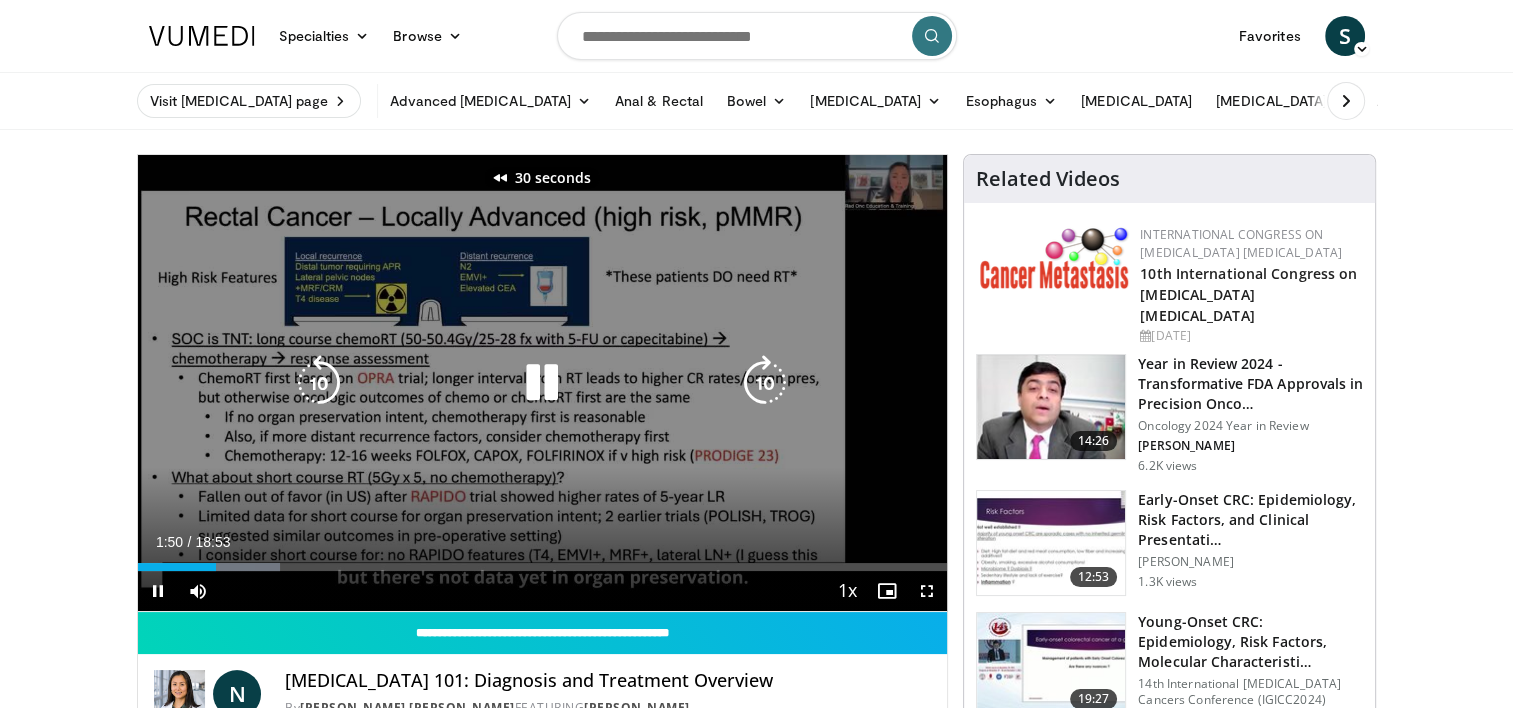 click at bounding box center [319, 383] 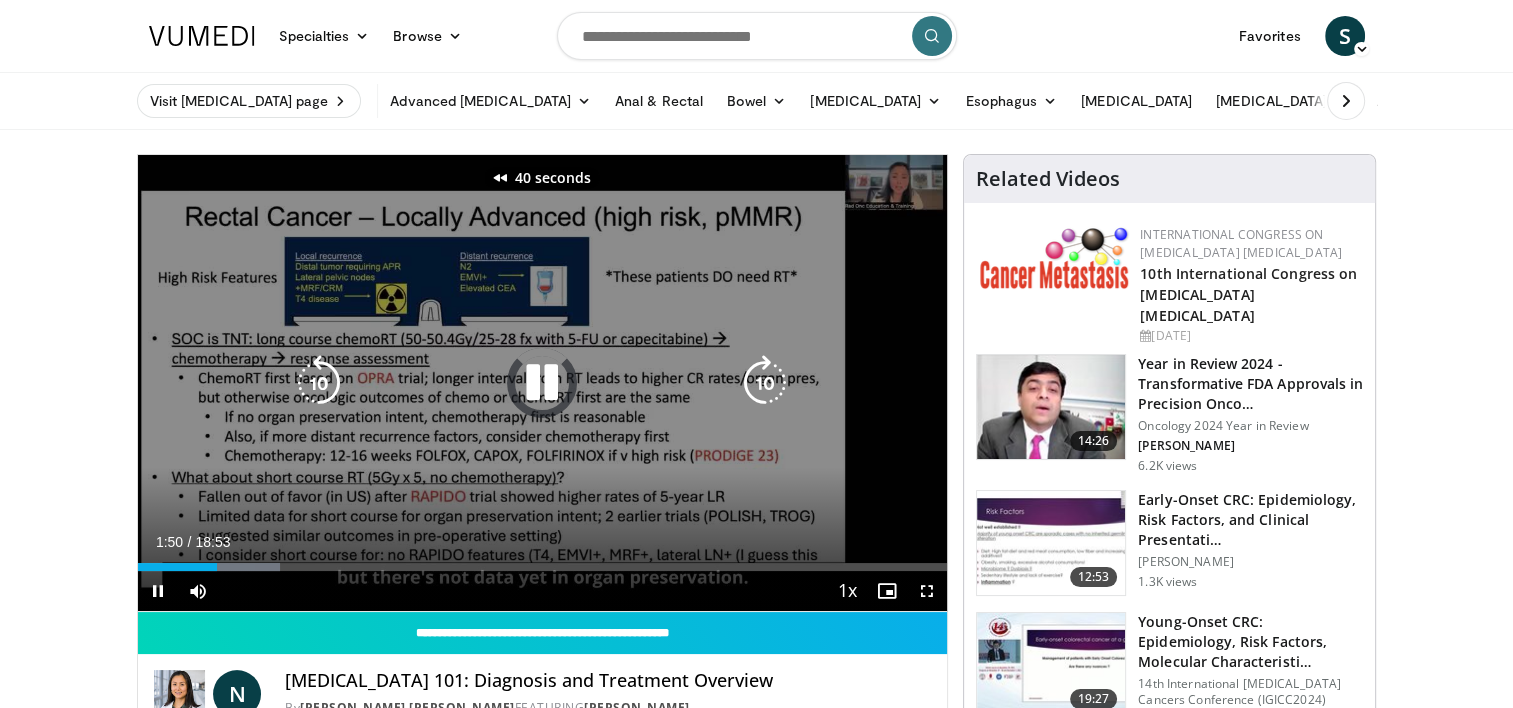 click at bounding box center (319, 383) 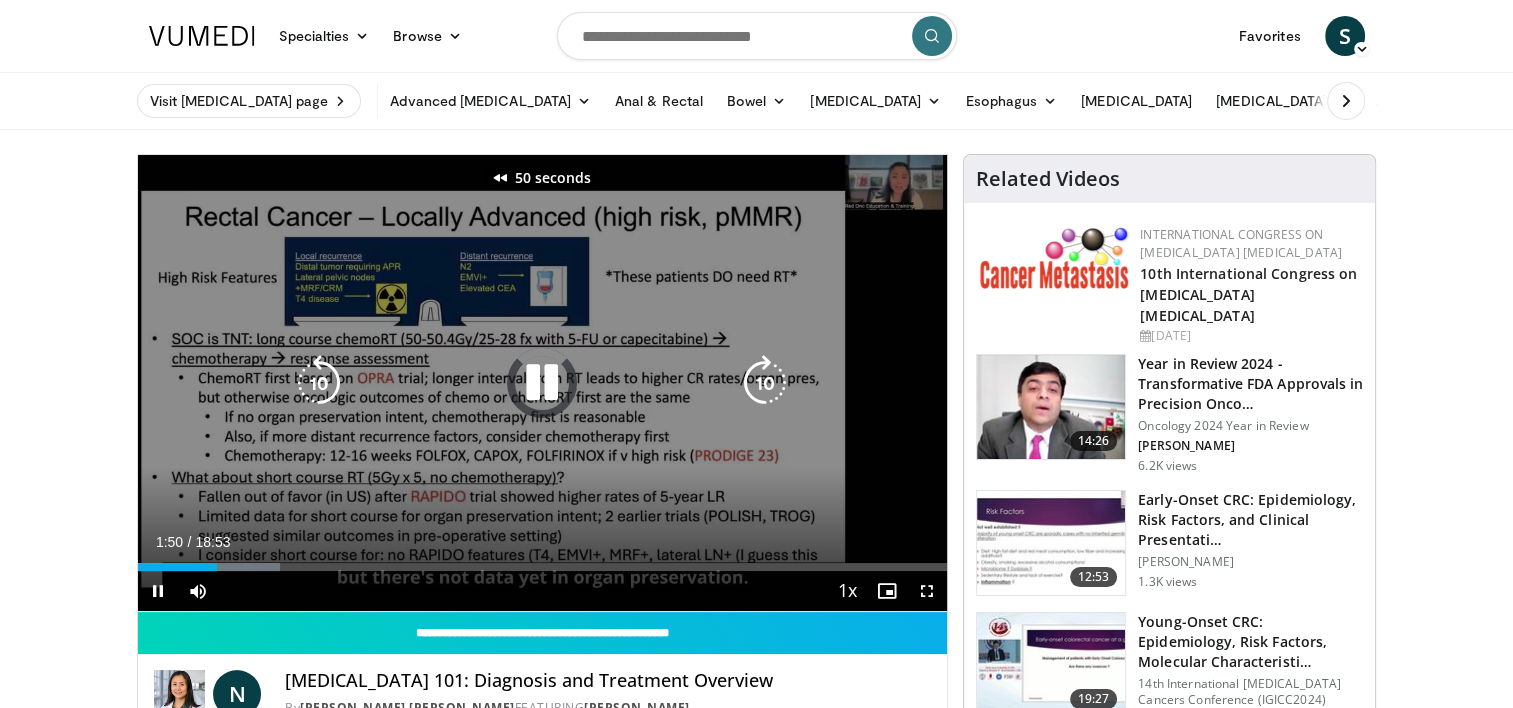 click at bounding box center [319, 383] 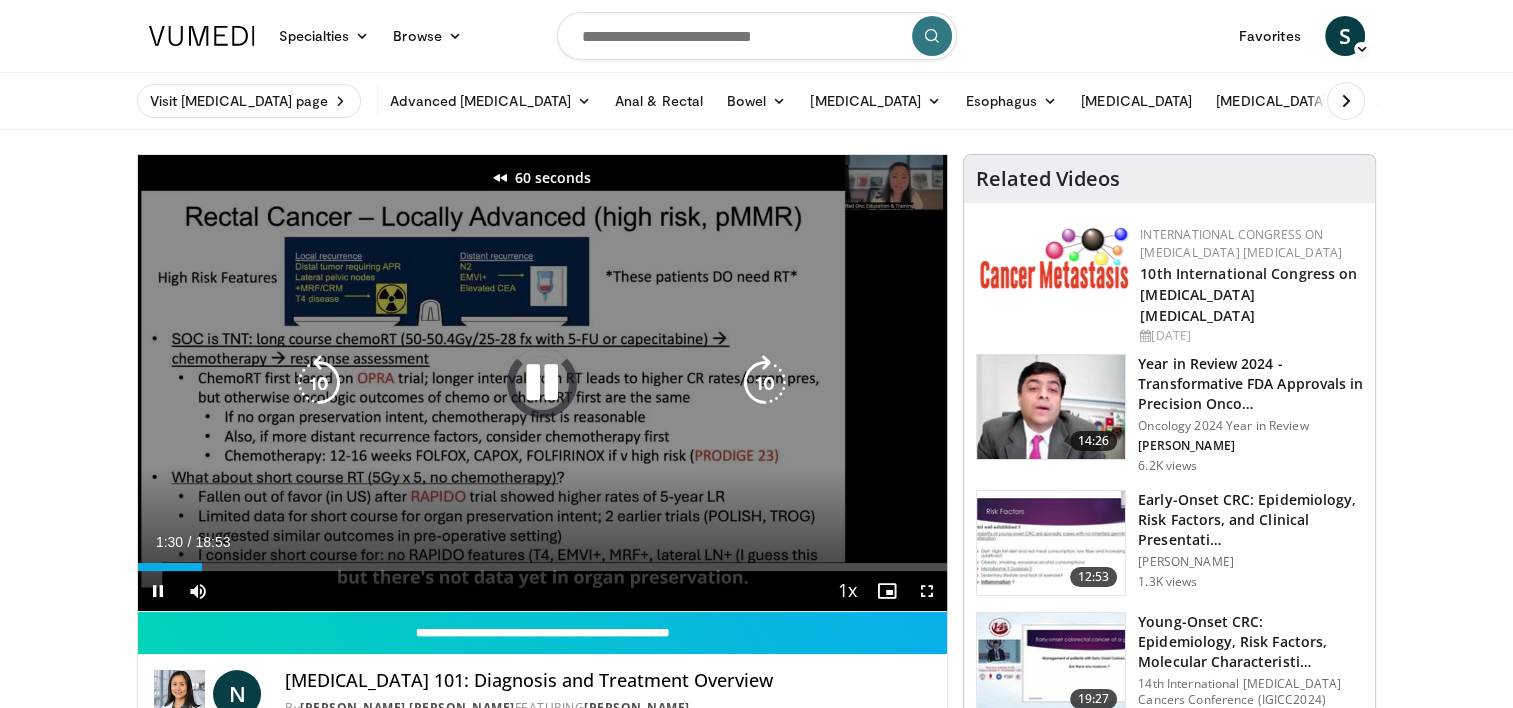 click at bounding box center [319, 383] 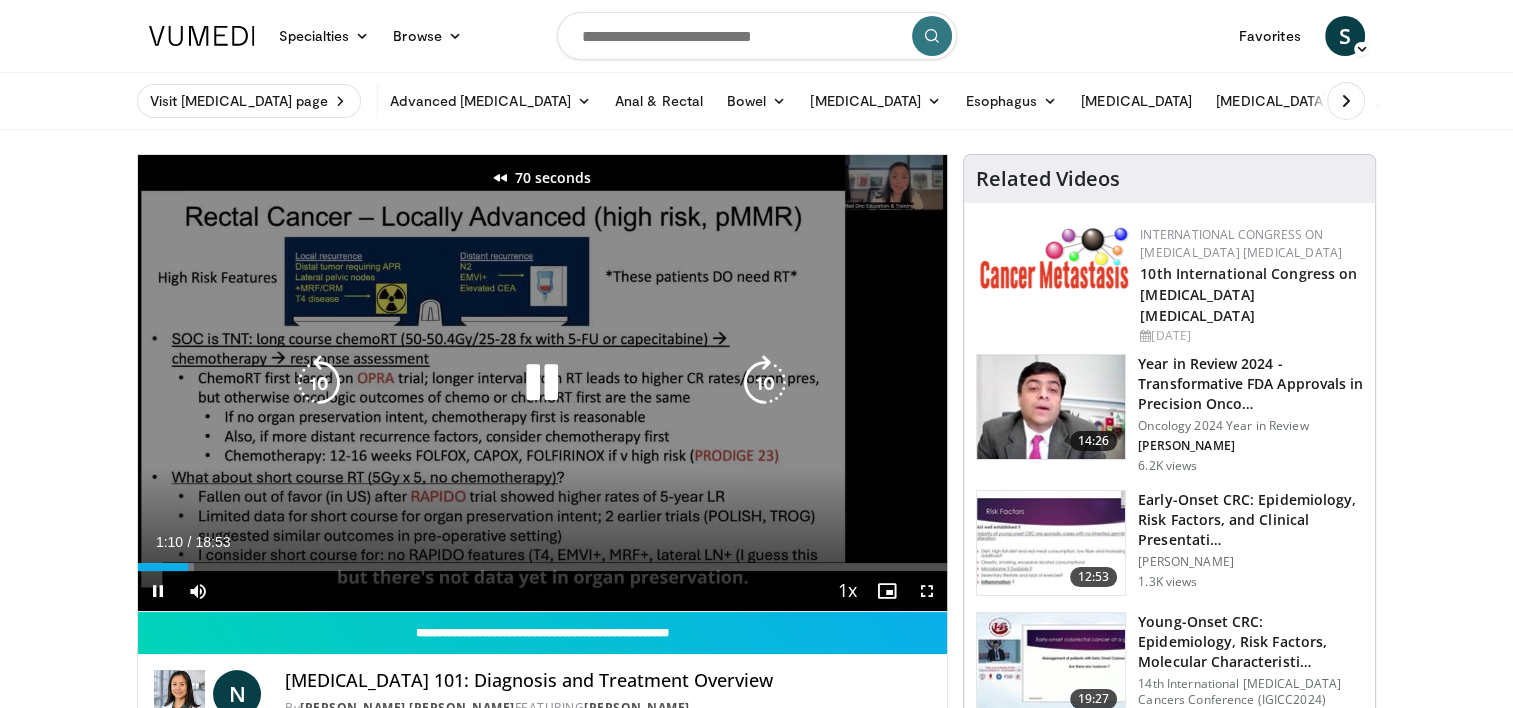 click at bounding box center (319, 383) 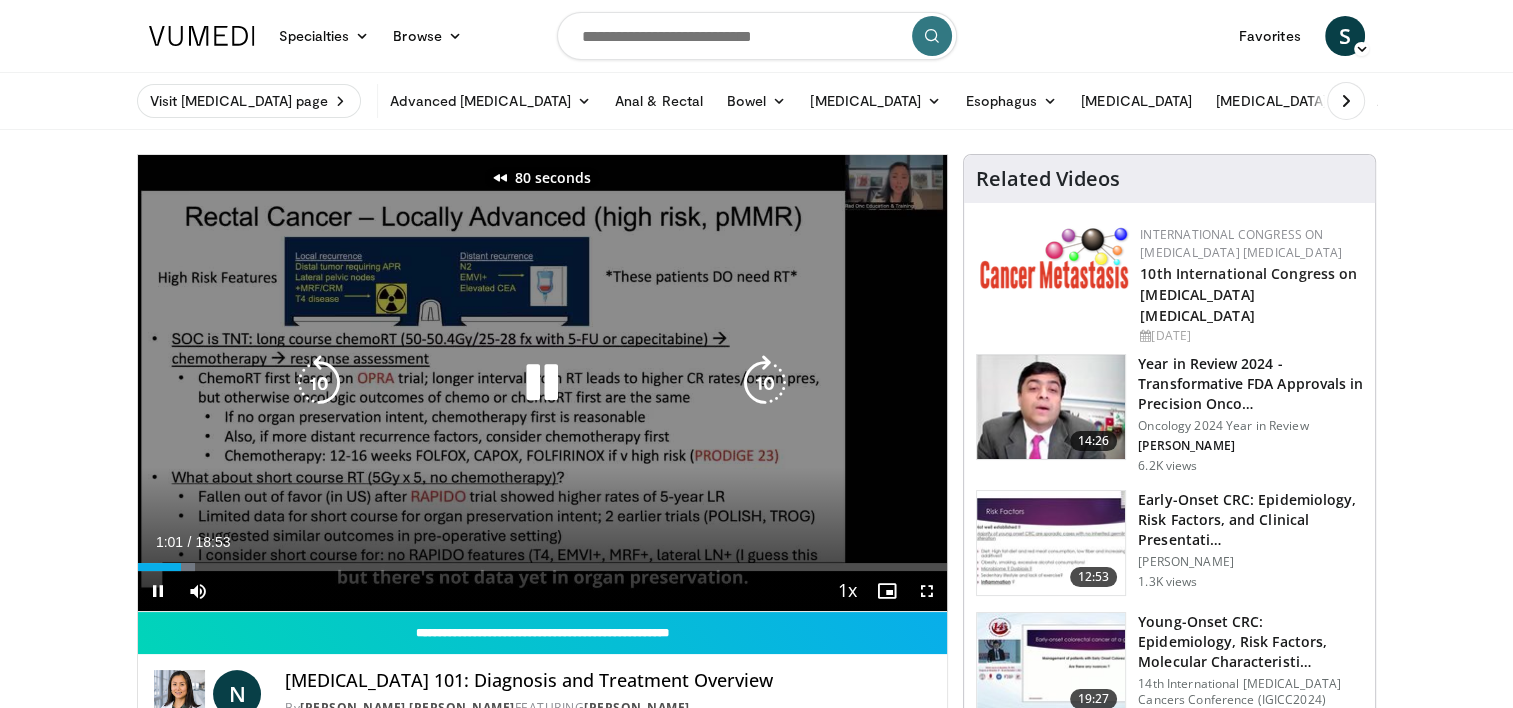 click at bounding box center (319, 383) 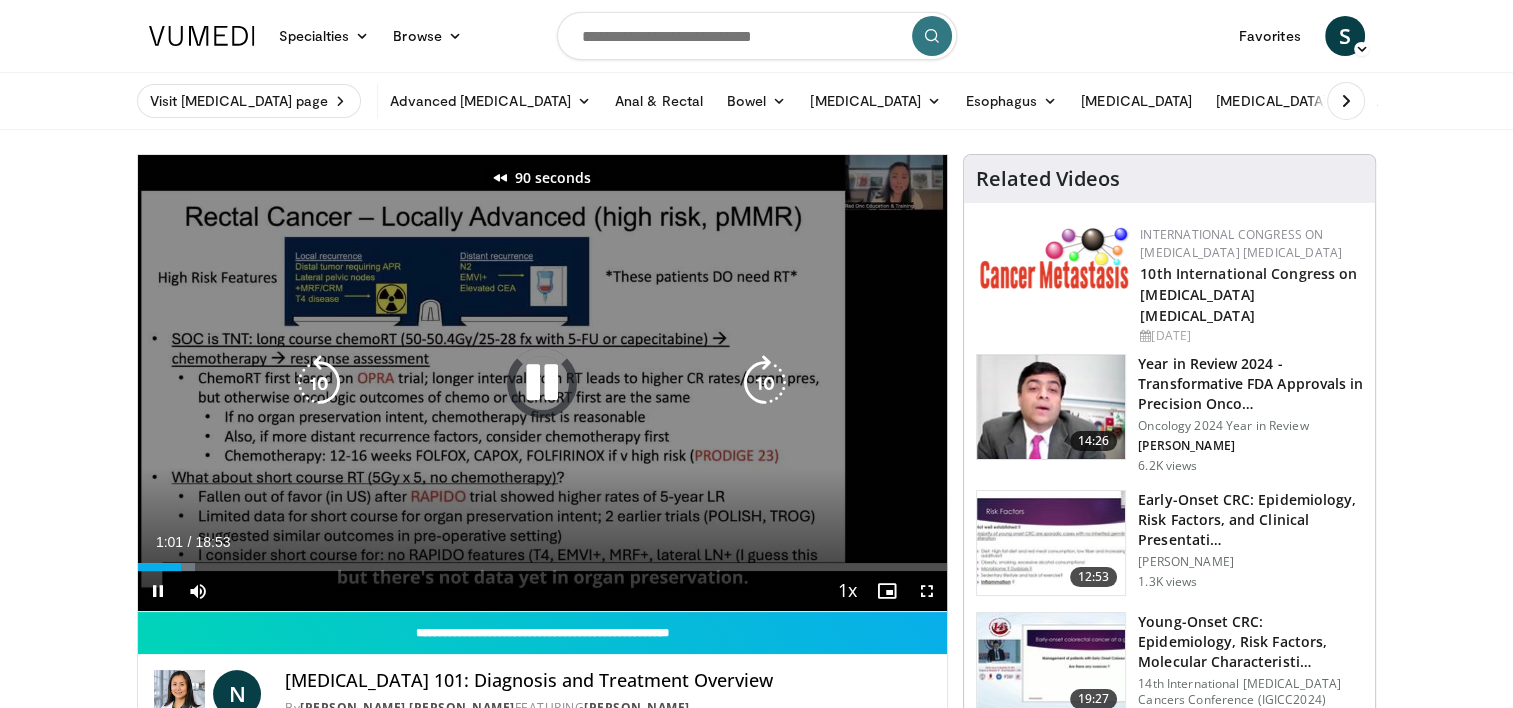 click at bounding box center [319, 383] 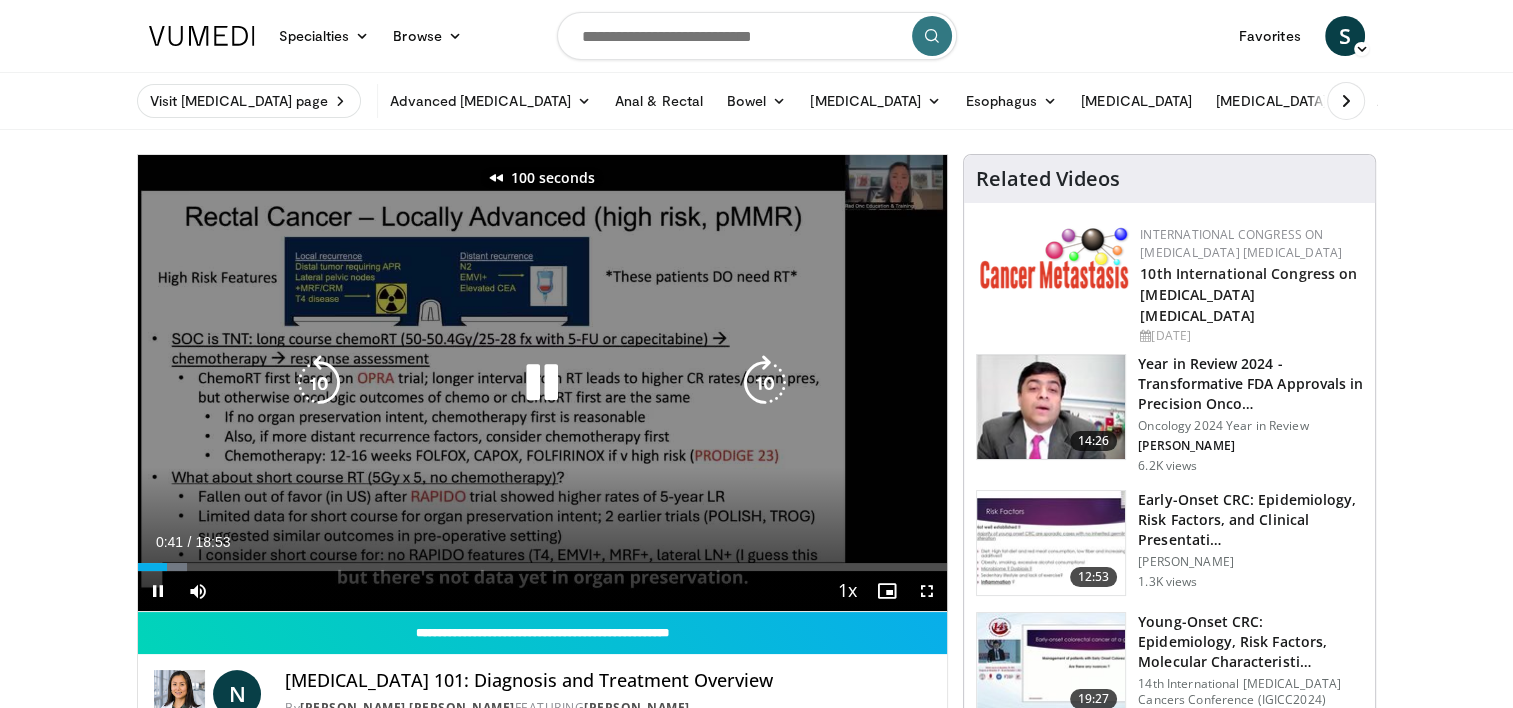 click at bounding box center [319, 383] 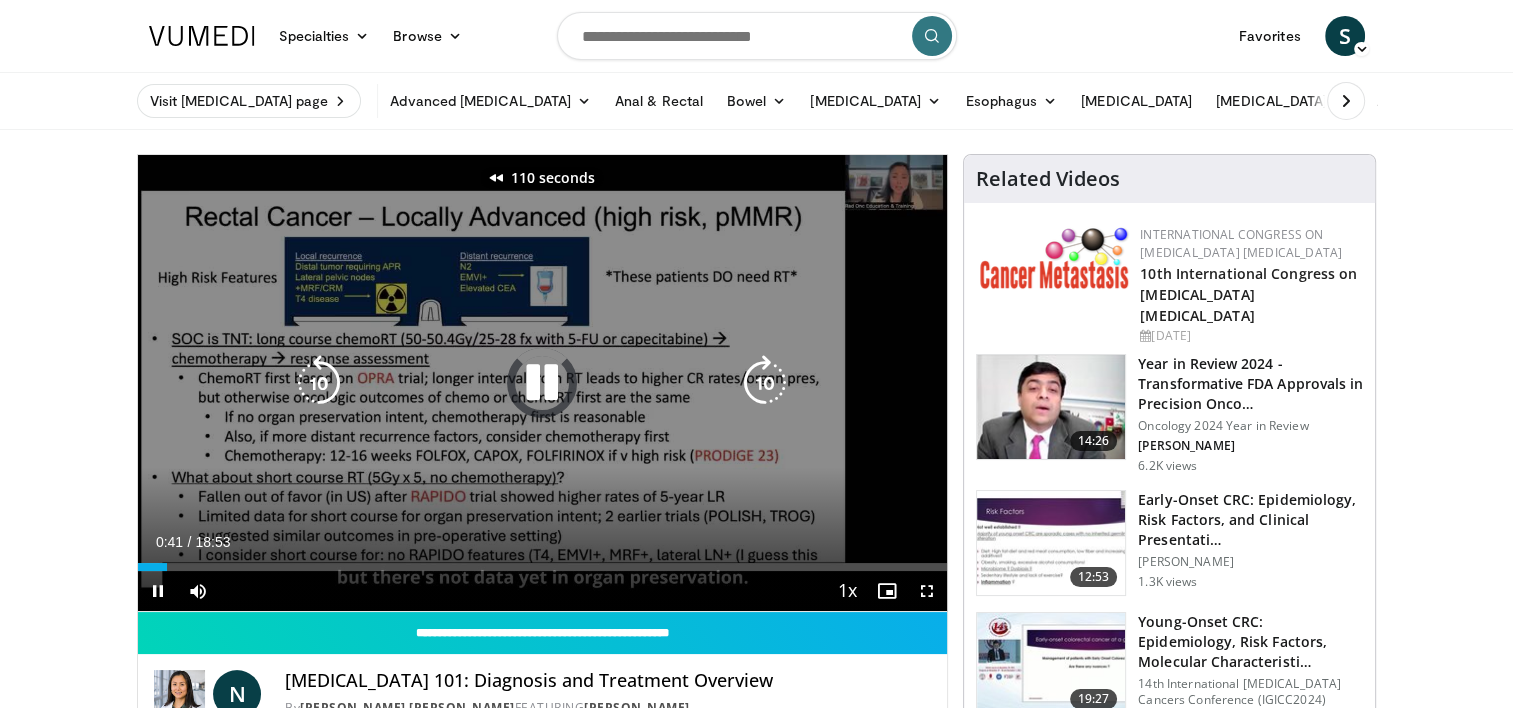 click at bounding box center (319, 383) 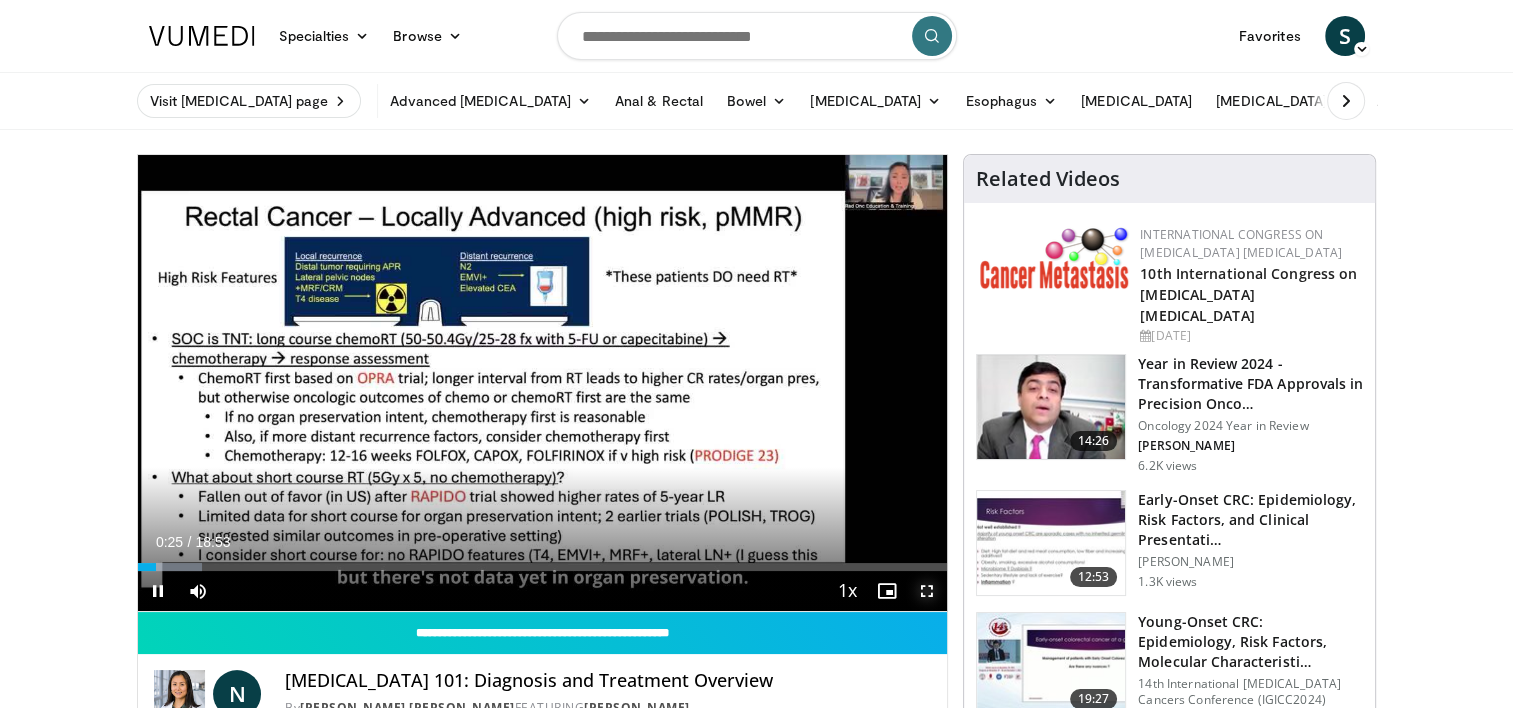 click at bounding box center (927, 591) 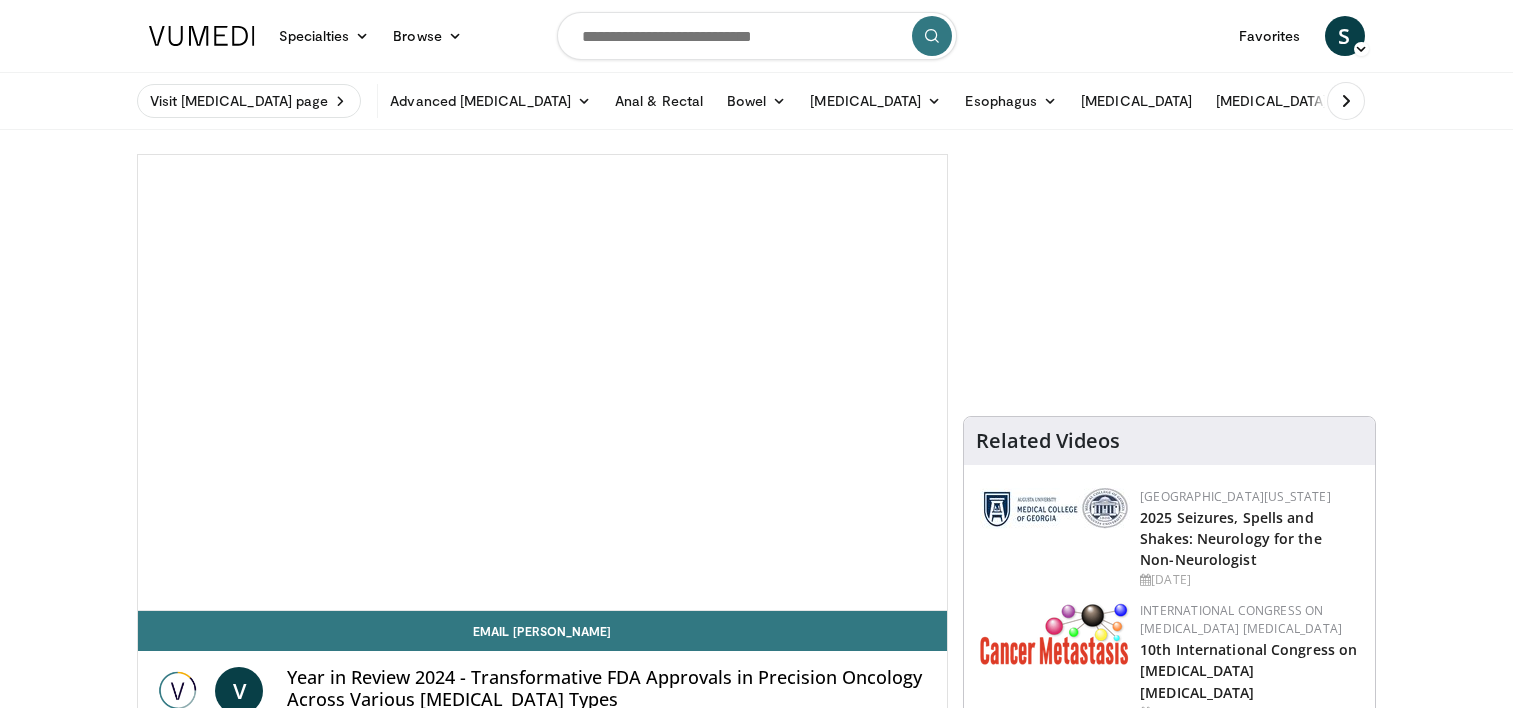 scroll, scrollTop: 0, scrollLeft: 0, axis: both 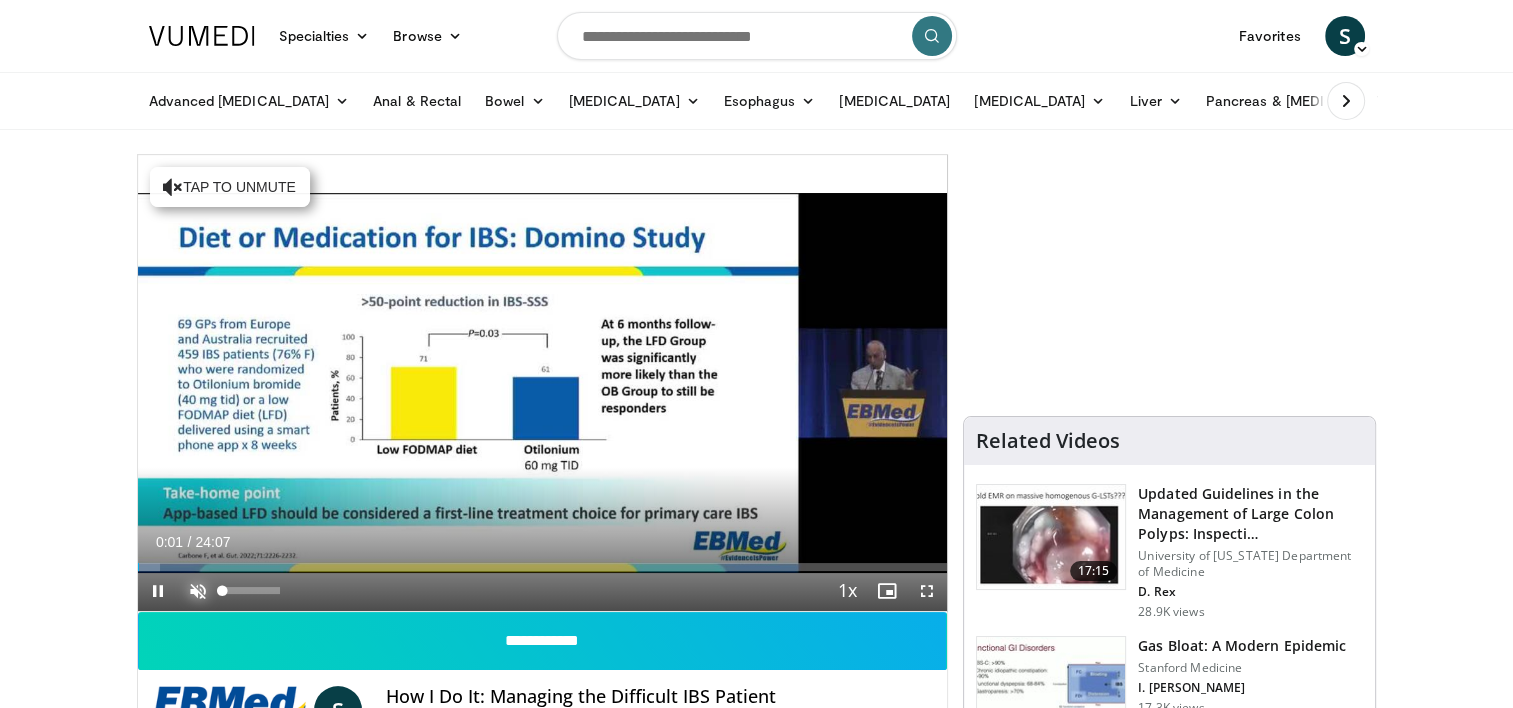 click at bounding box center (198, 591) 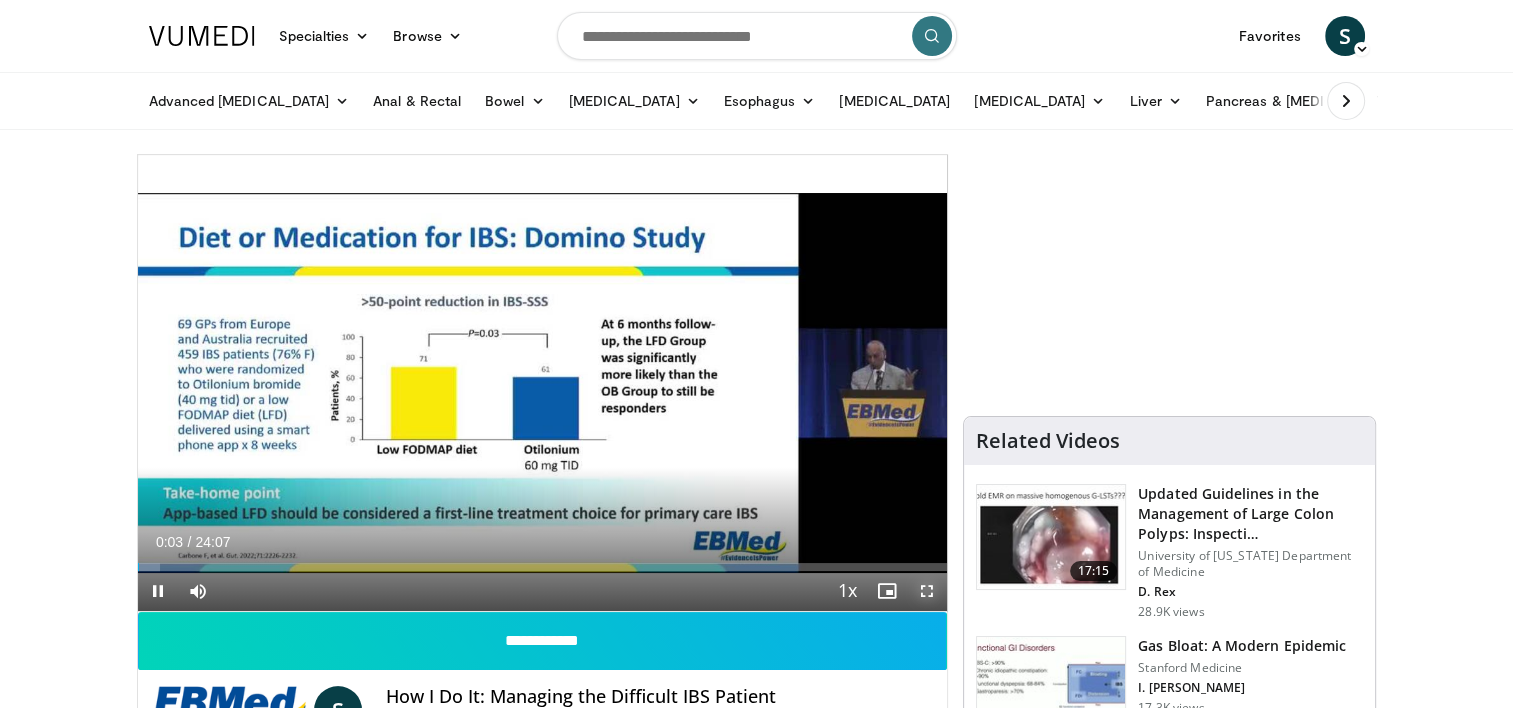 click at bounding box center (927, 591) 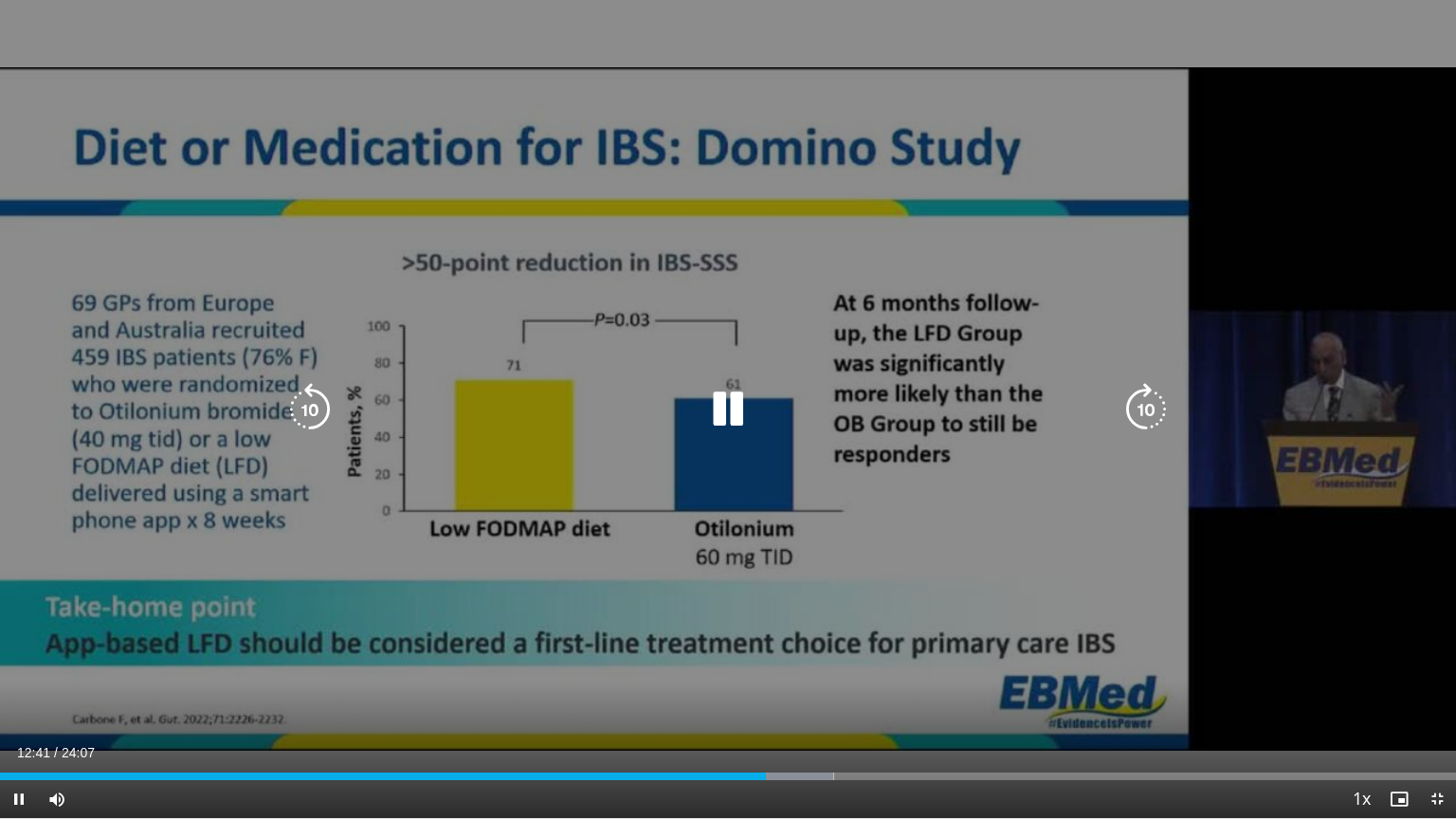 click at bounding box center (728, 410) 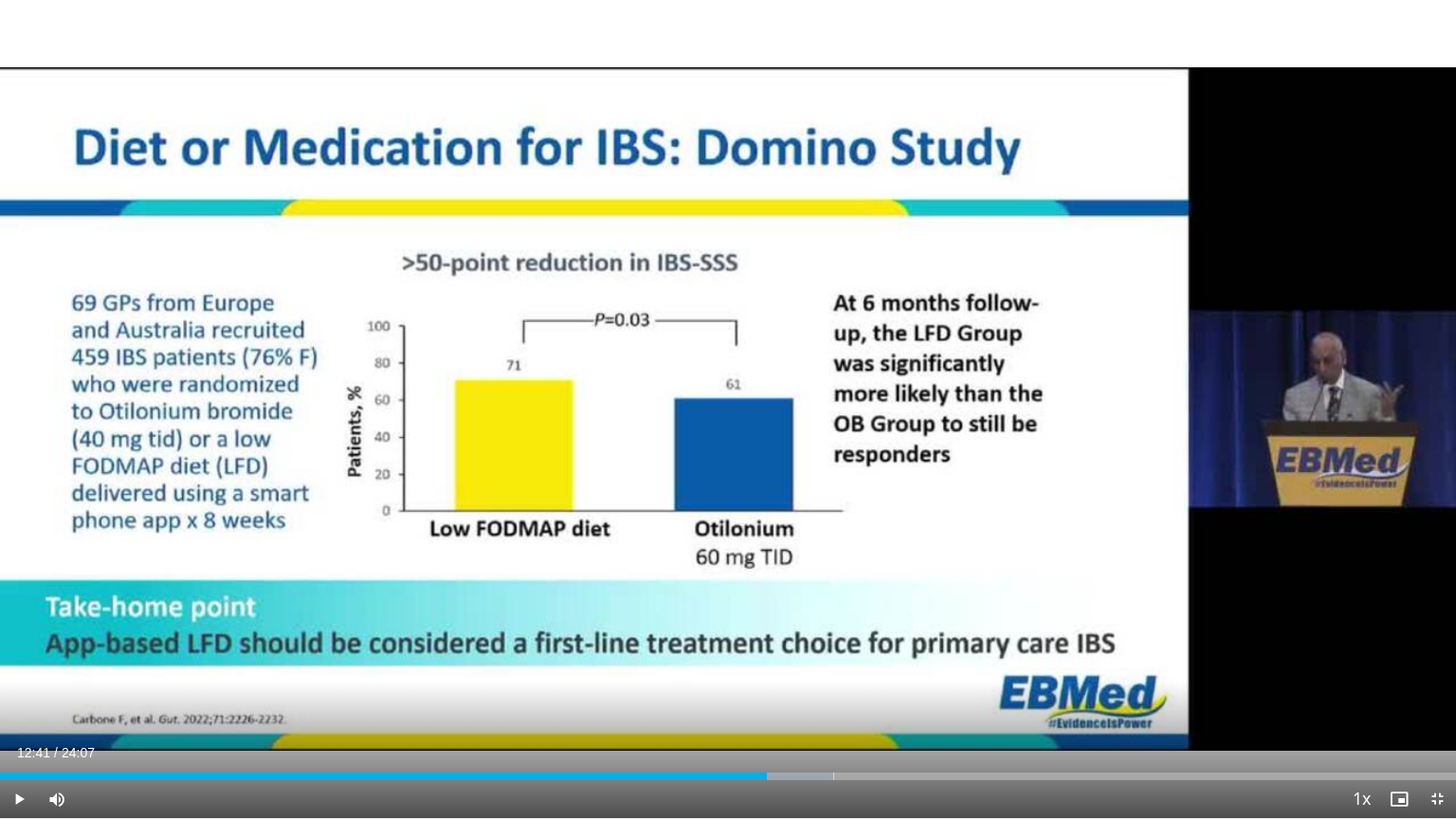 drag, startPoint x: 814, startPoint y: 0, endPoint x: 911, endPoint y: 509, distance: 518.1602 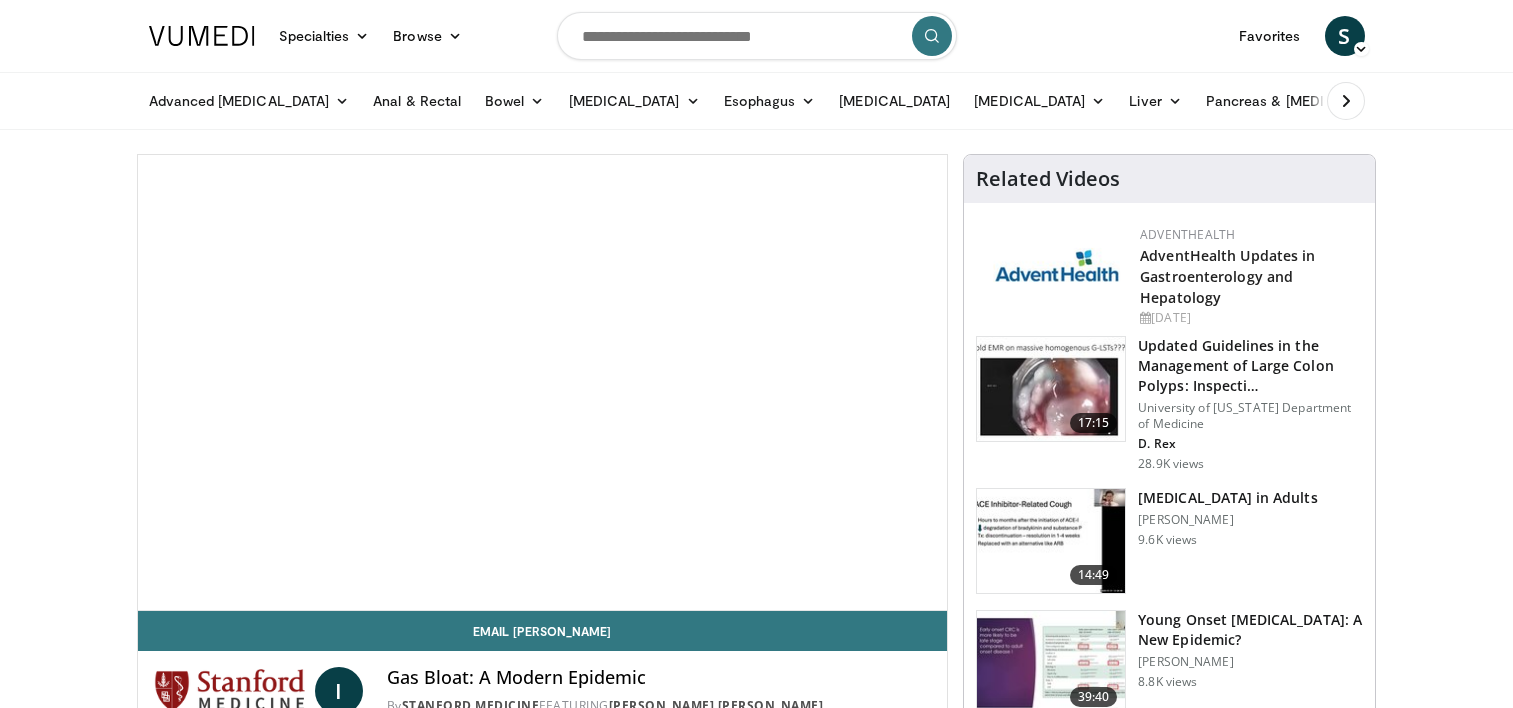 scroll, scrollTop: 0, scrollLeft: 0, axis: both 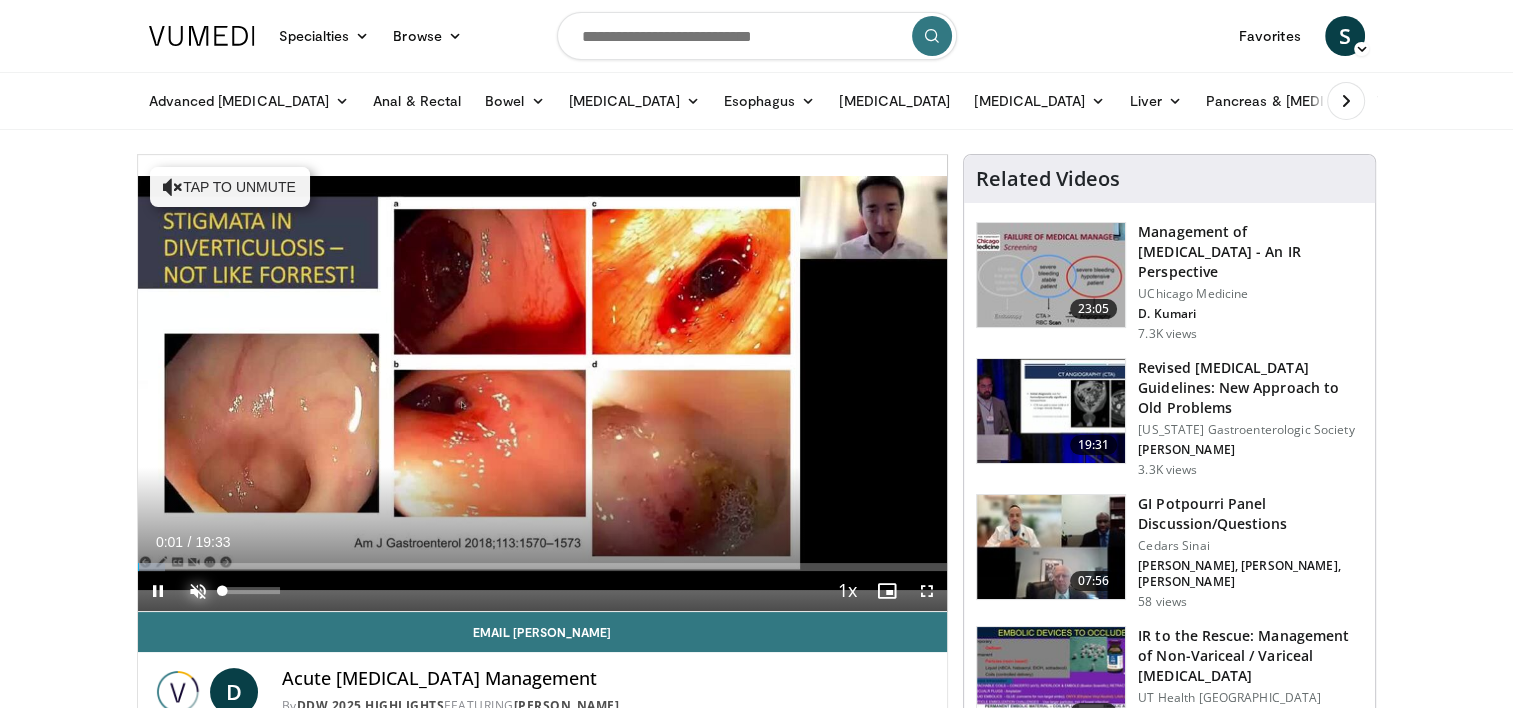 click at bounding box center (198, 591) 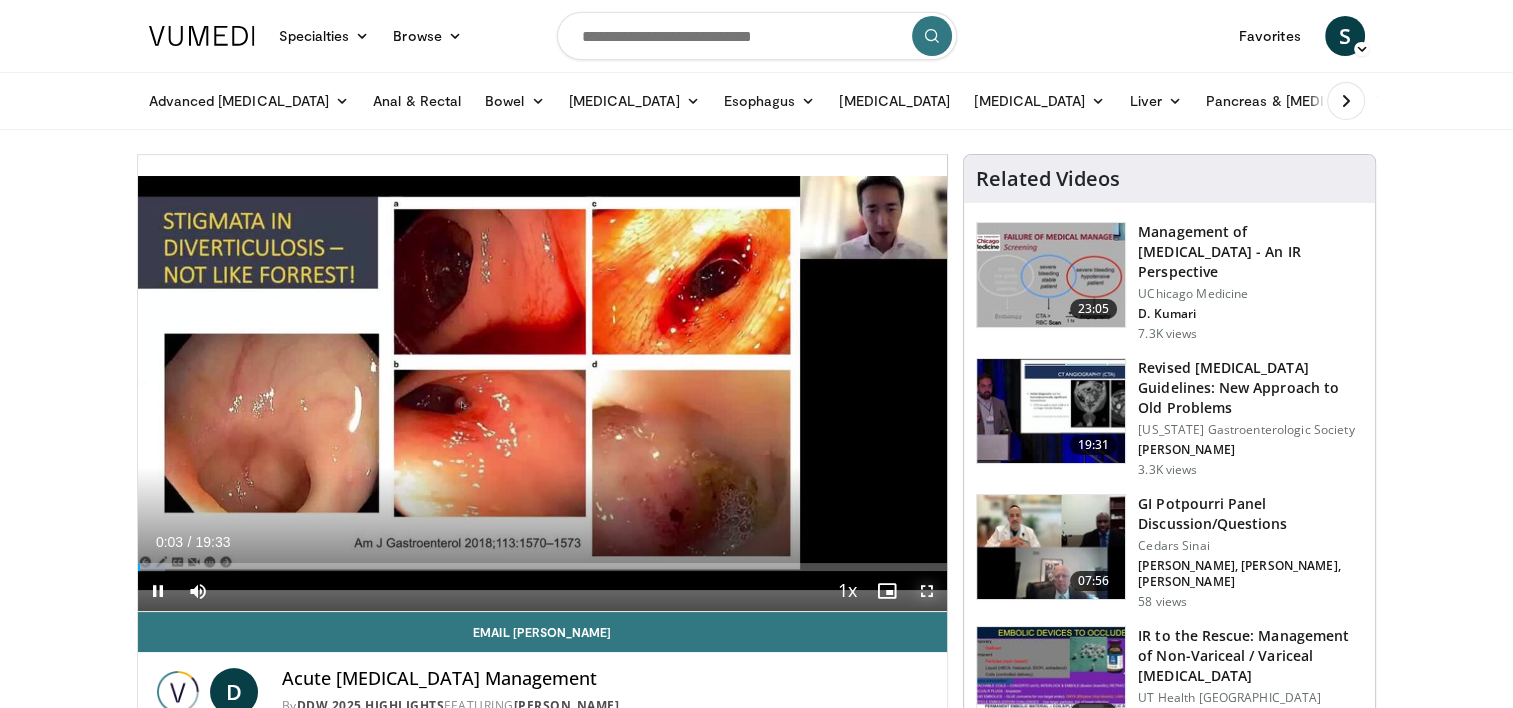 click at bounding box center [927, 591] 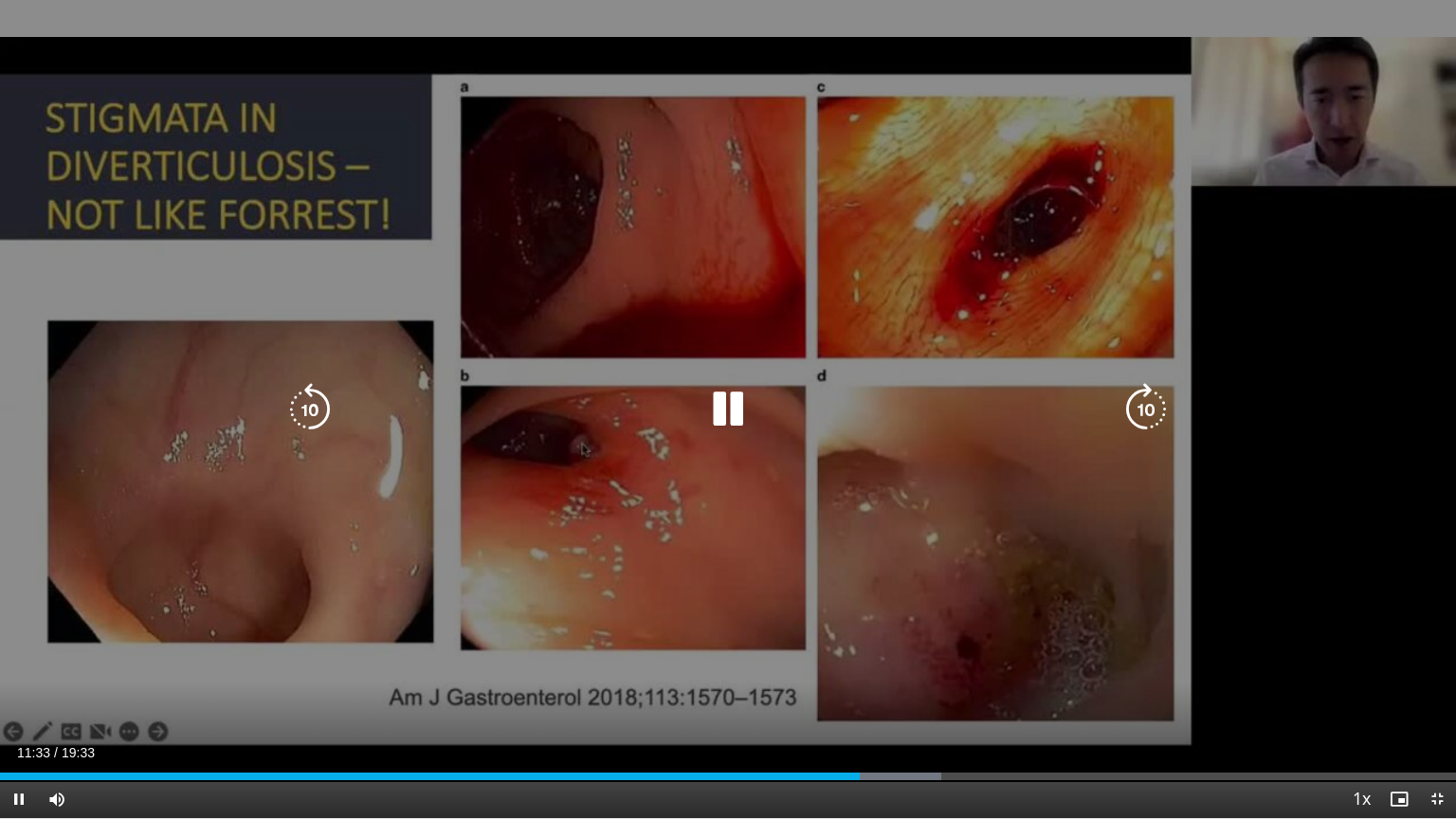 click at bounding box center [310, 410] 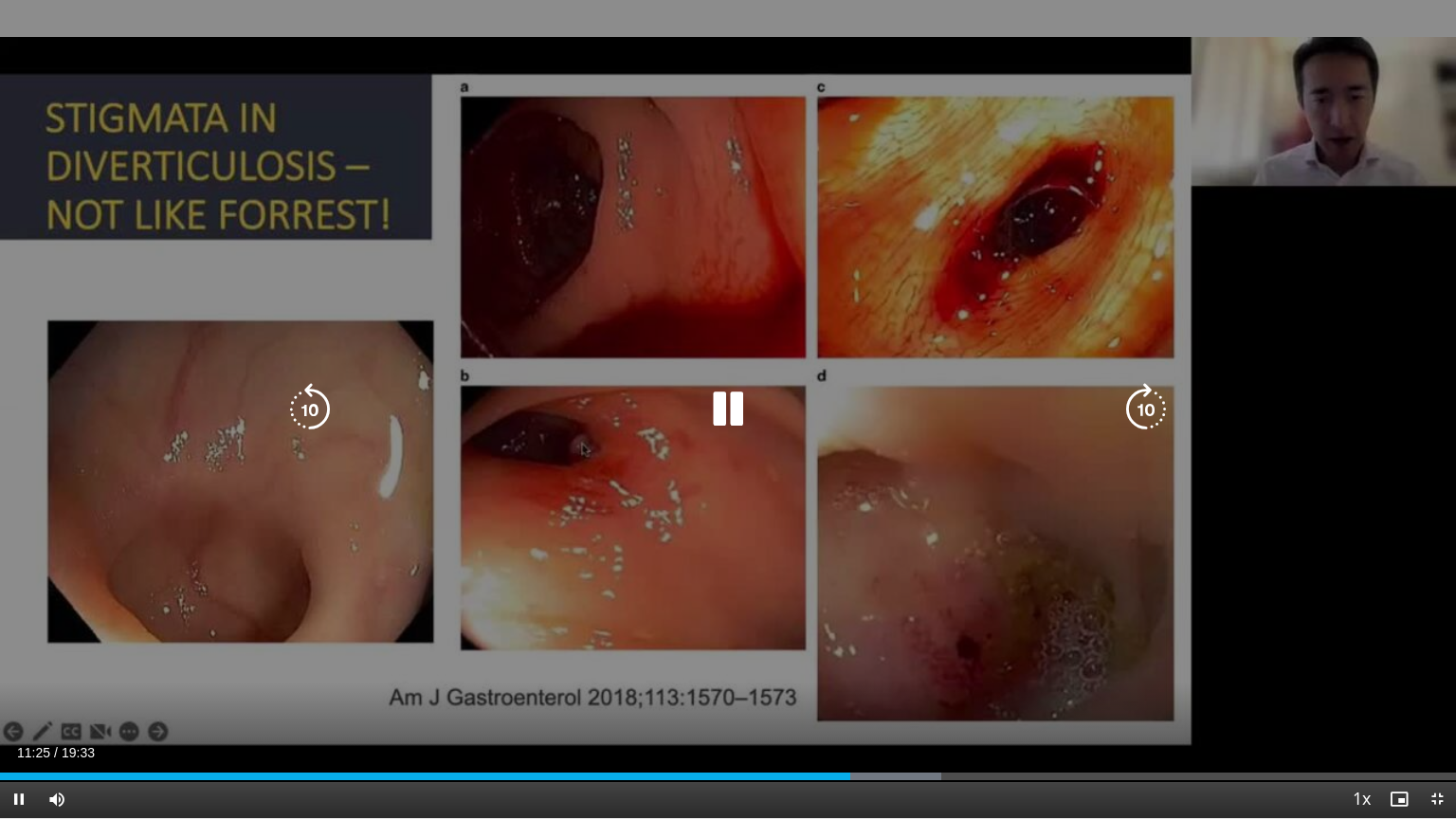 click at bounding box center (728, 410) 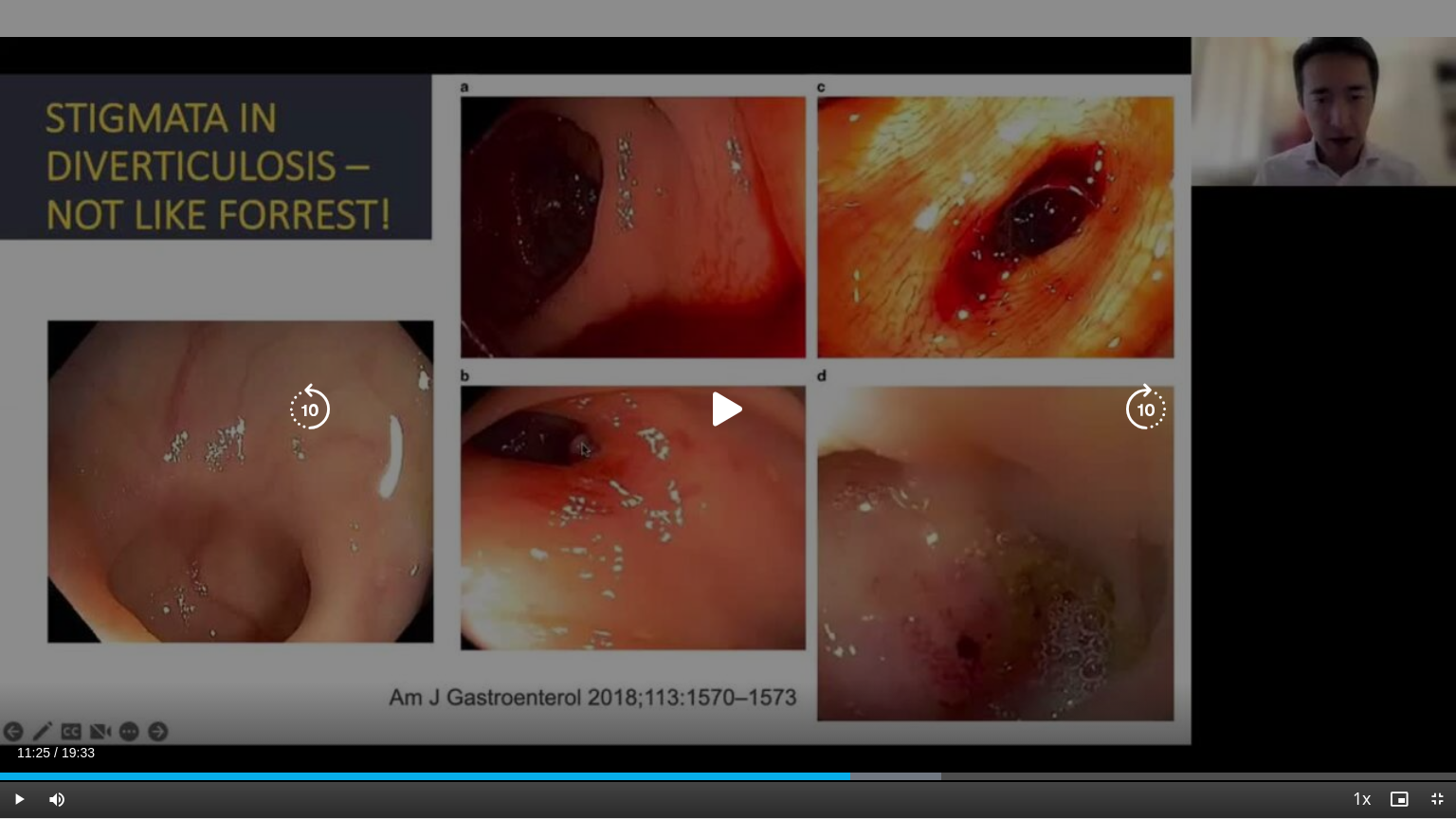 click at bounding box center [728, 410] 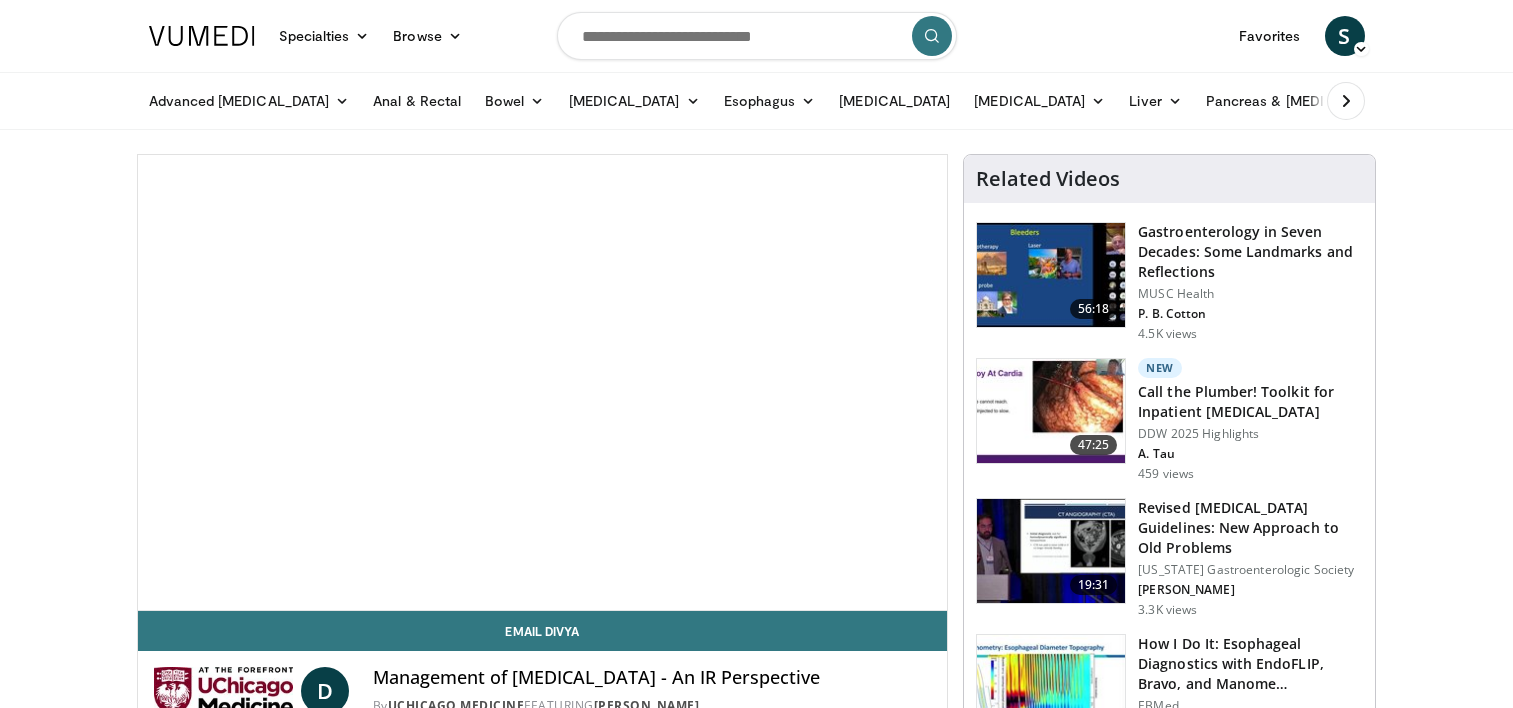 scroll, scrollTop: 0, scrollLeft: 0, axis: both 